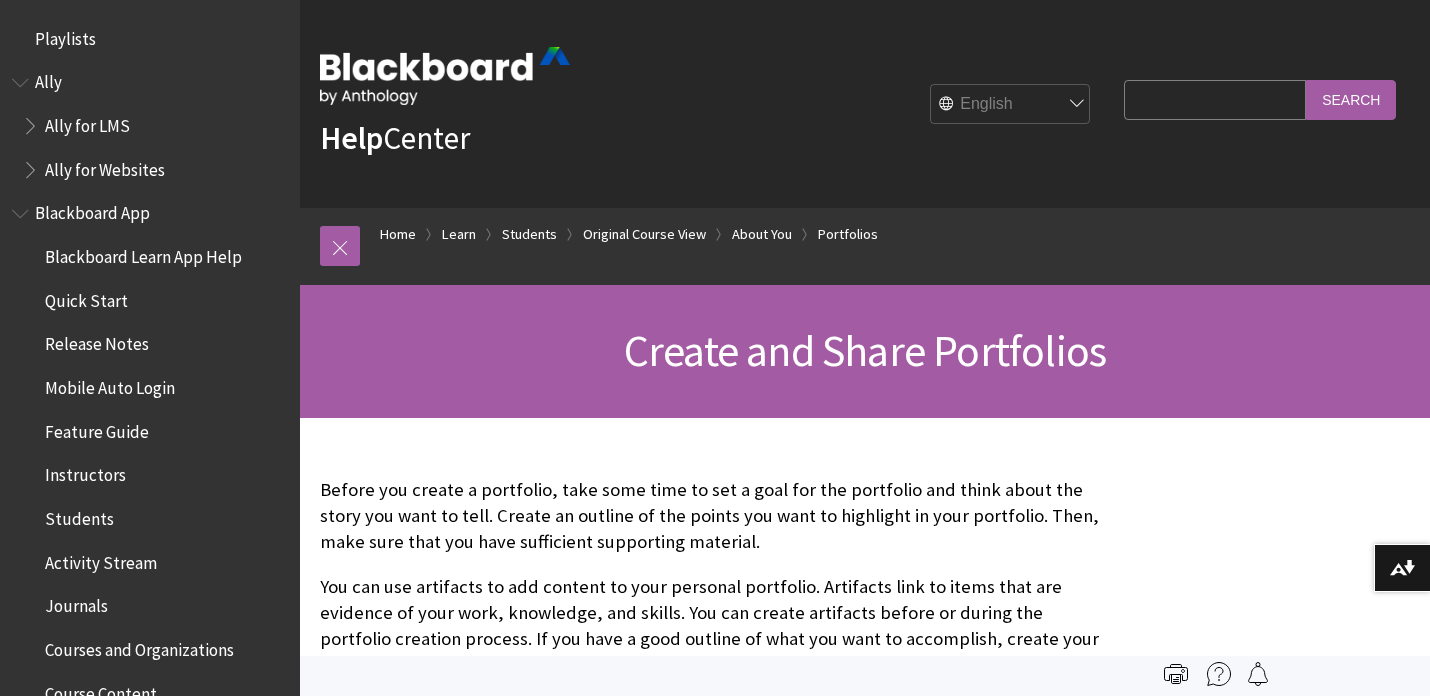 scroll, scrollTop: 0, scrollLeft: 0, axis: both 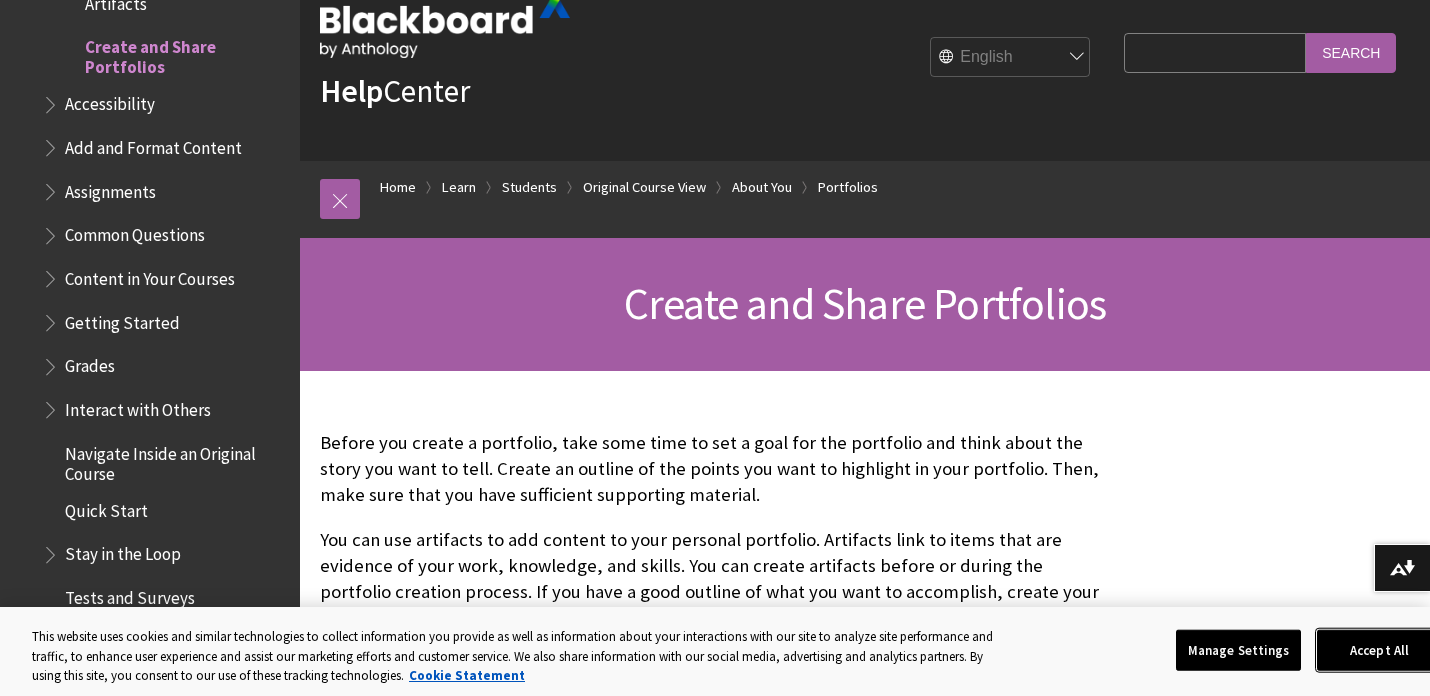 click on "Accept All" at bounding box center (1379, 650) 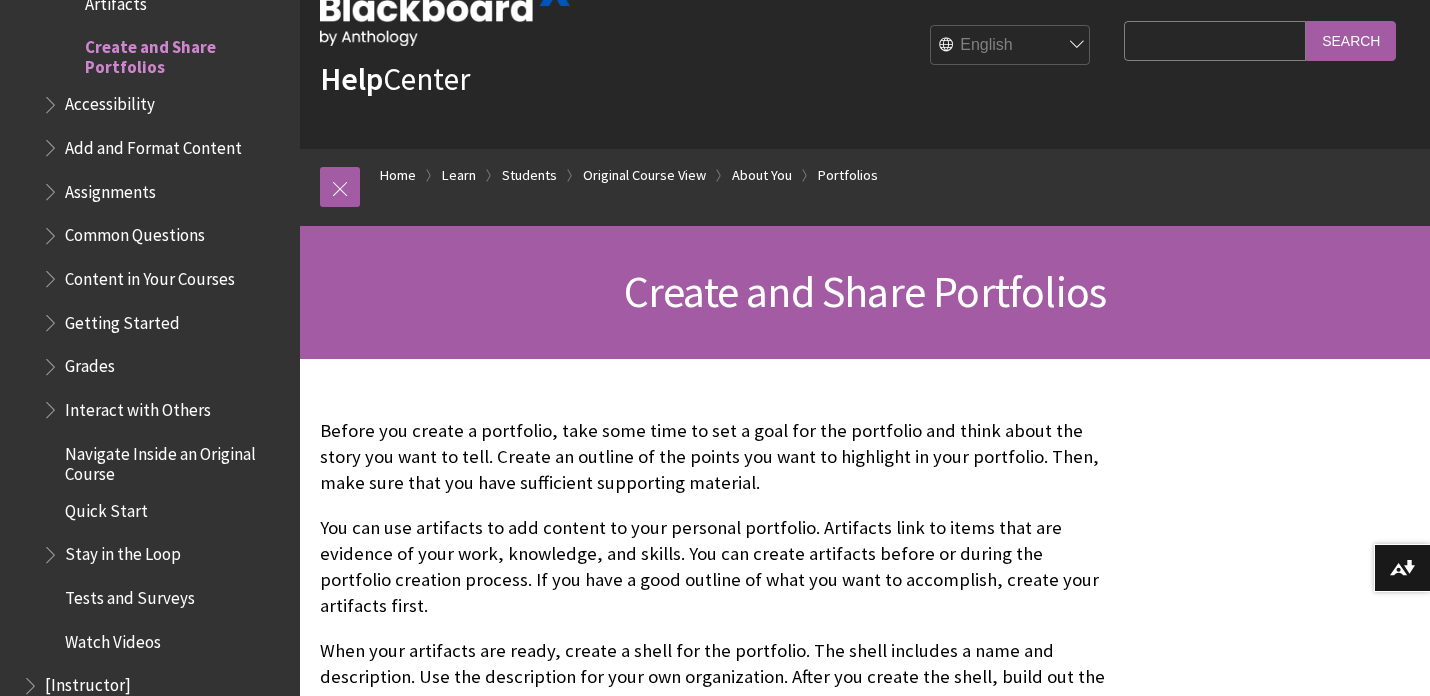 scroll, scrollTop: 87, scrollLeft: 0, axis: vertical 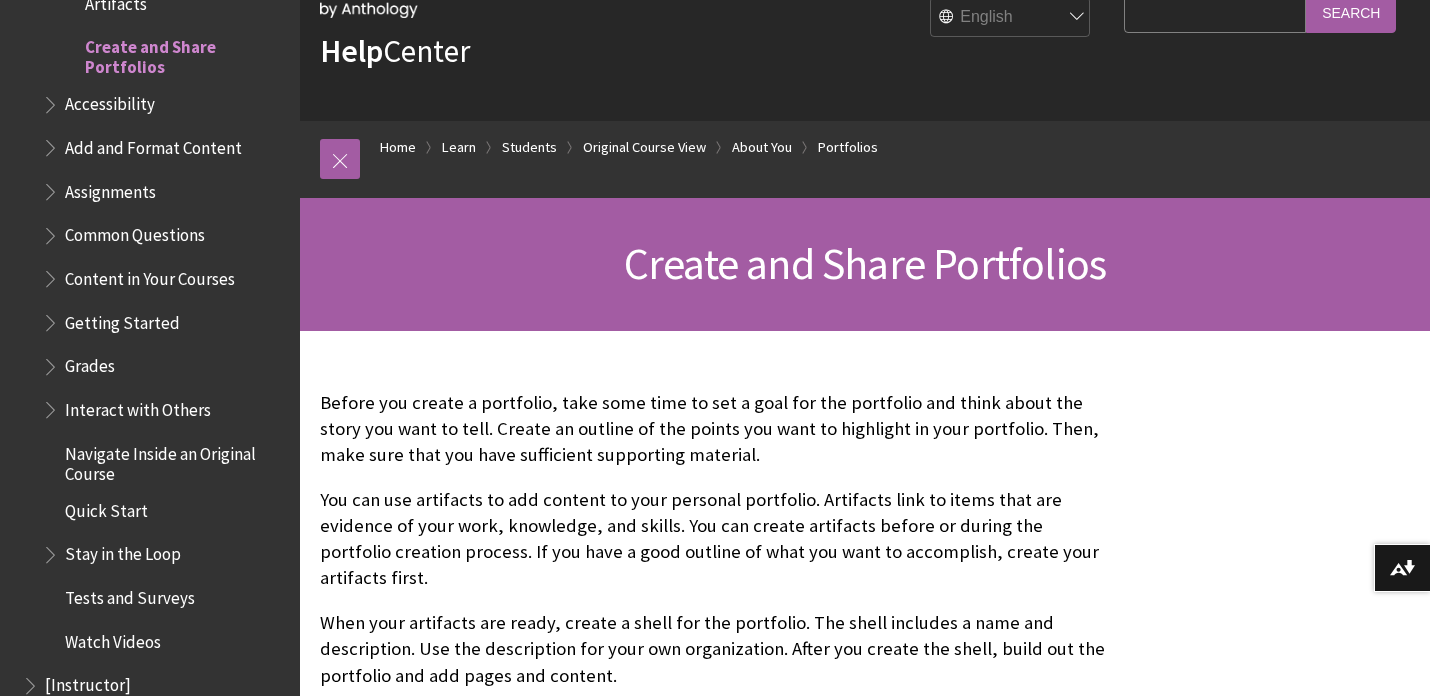 click on "Create and Share Portfolios" at bounding box center (185, 54) 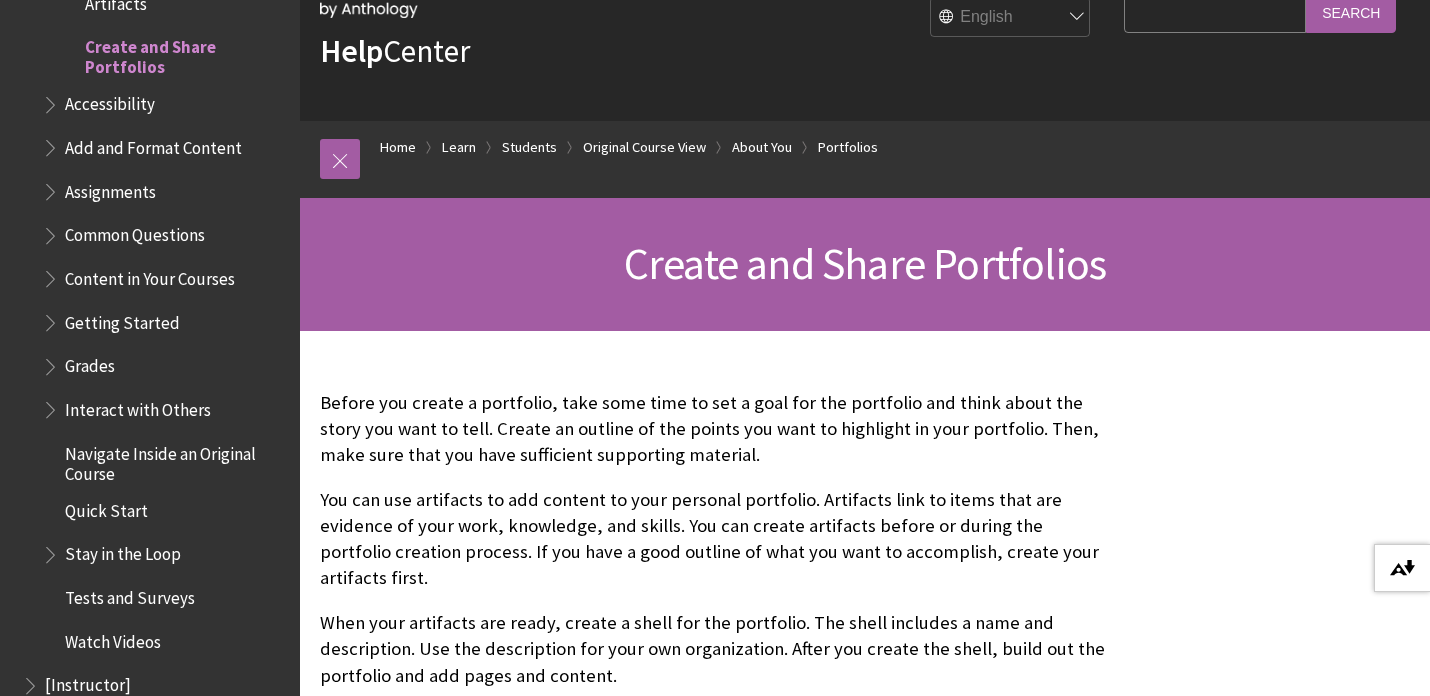 click at bounding box center [1402, 568] 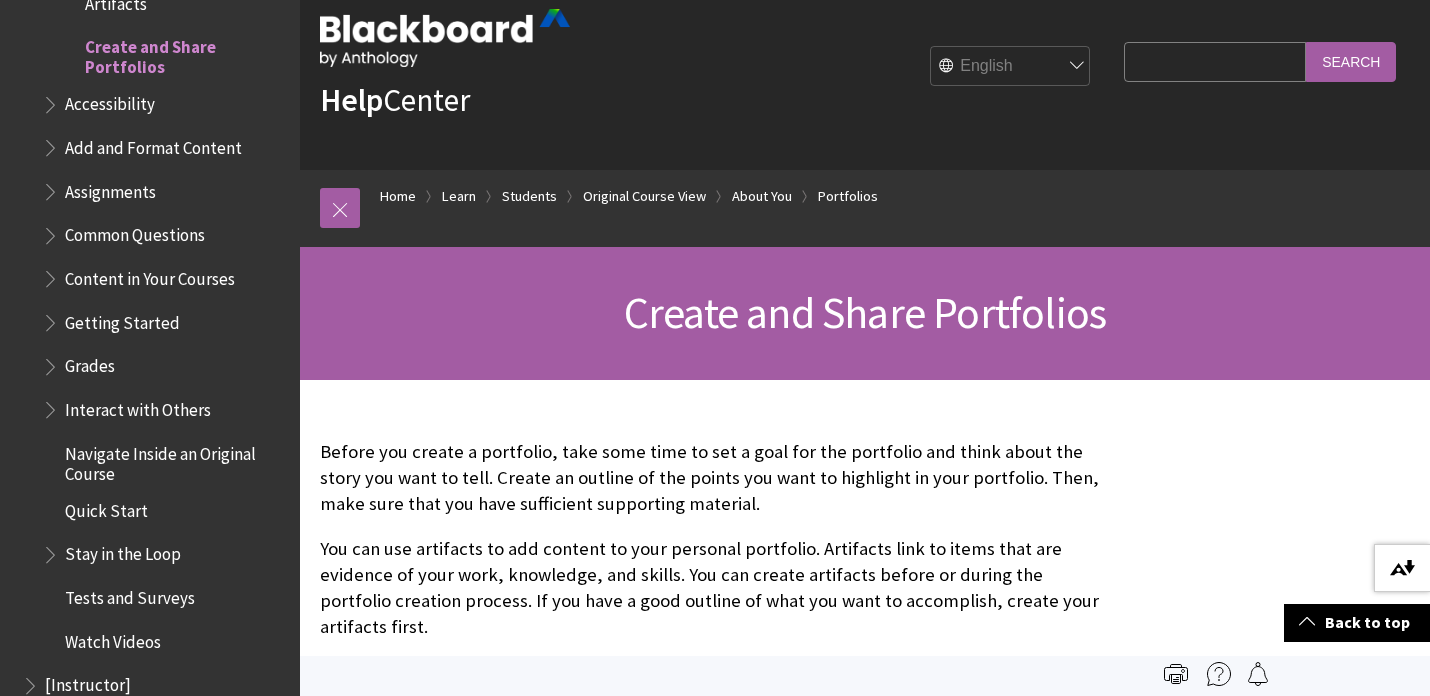 scroll, scrollTop: 0, scrollLeft: 0, axis: both 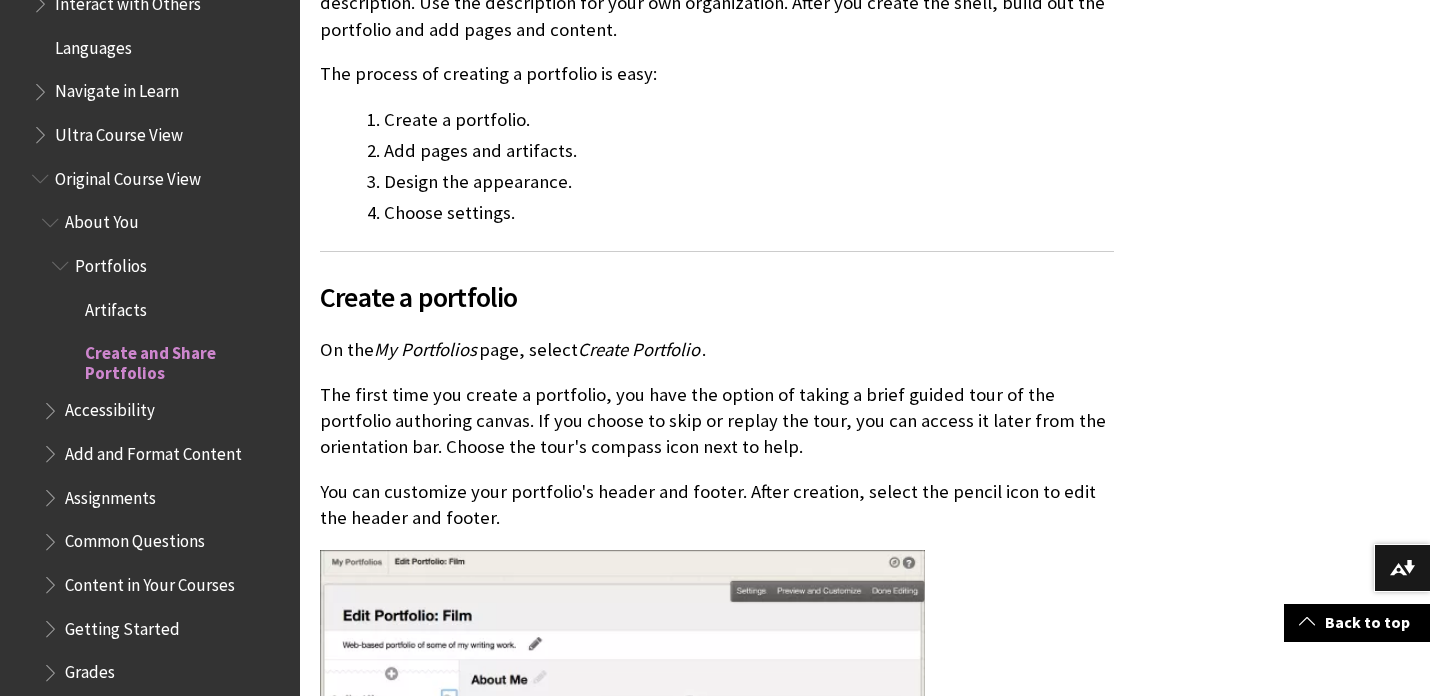 click on "On the  My Portfolios  page, select  Create Portfolio ." at bounding box center (717, 350) 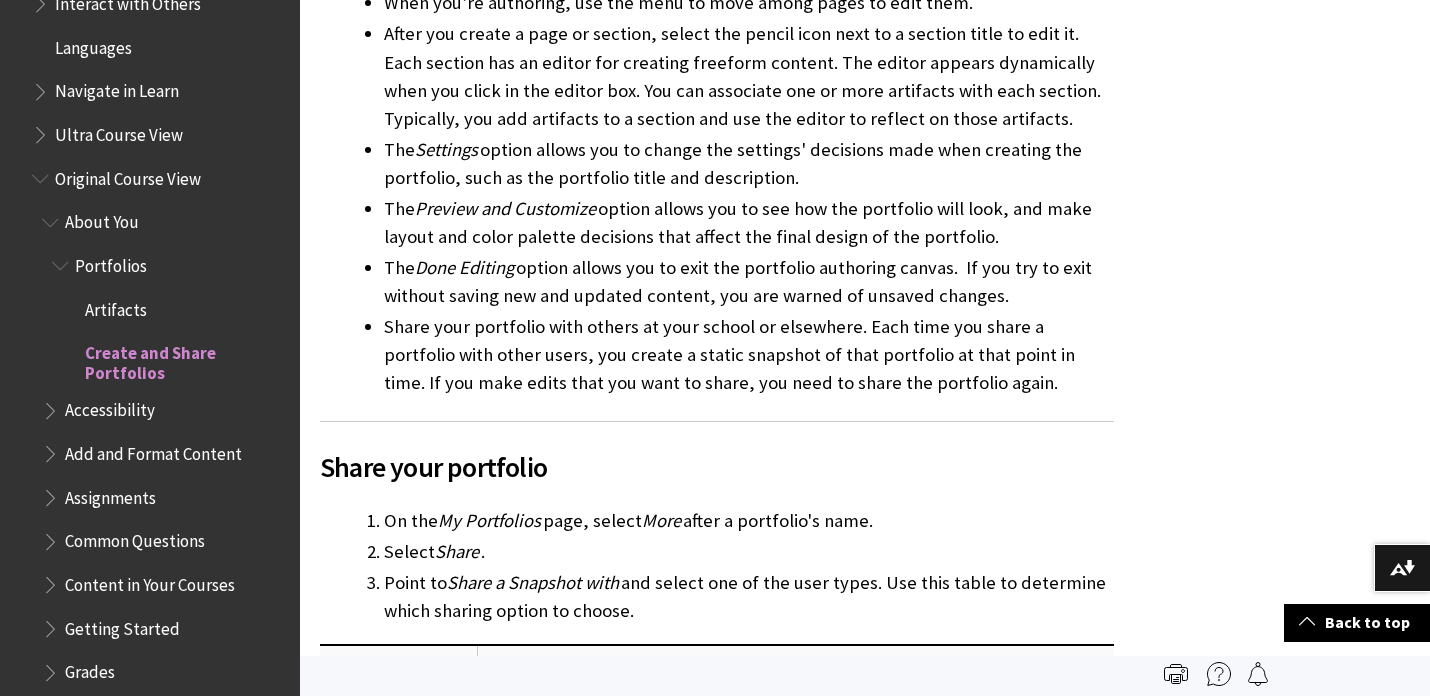 scroll, scrollTop: 1791, scrollLeft: 0, axis: vertical 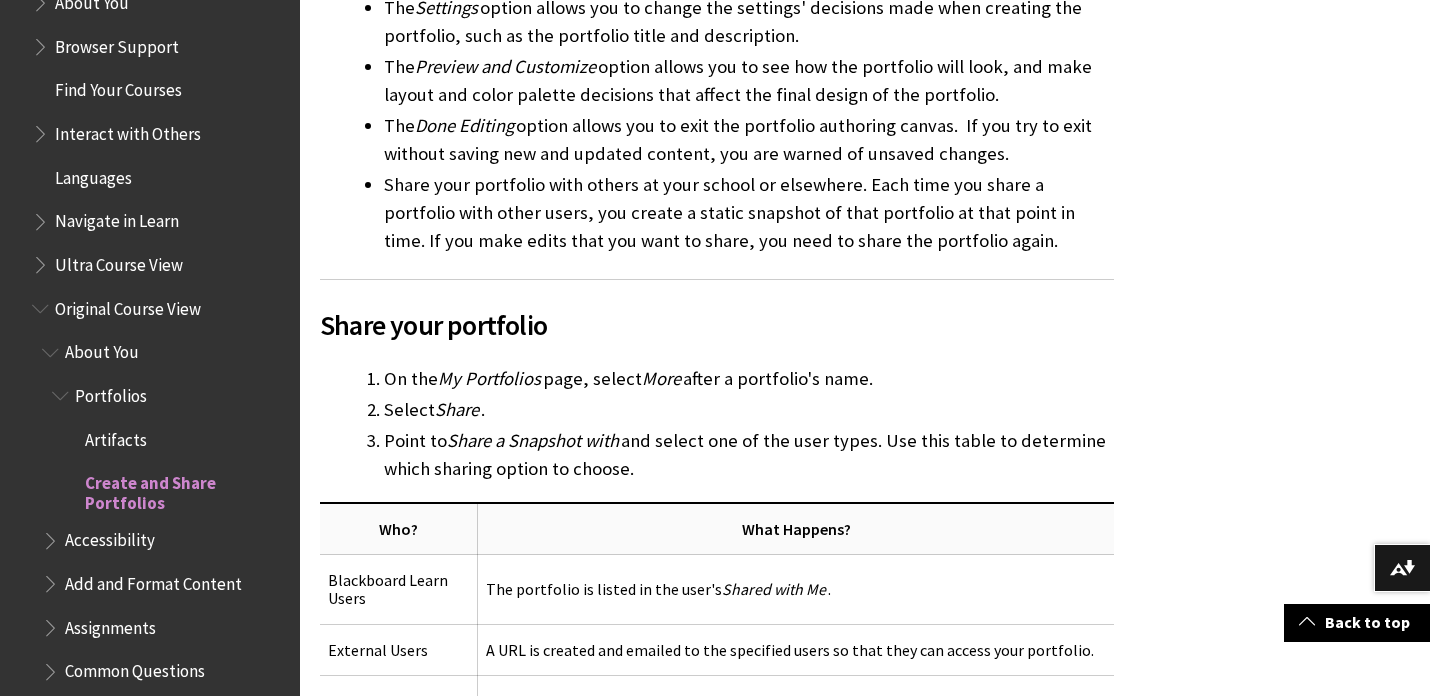 click on "Create and Share Portfolios" at bounding box center [185, 490] 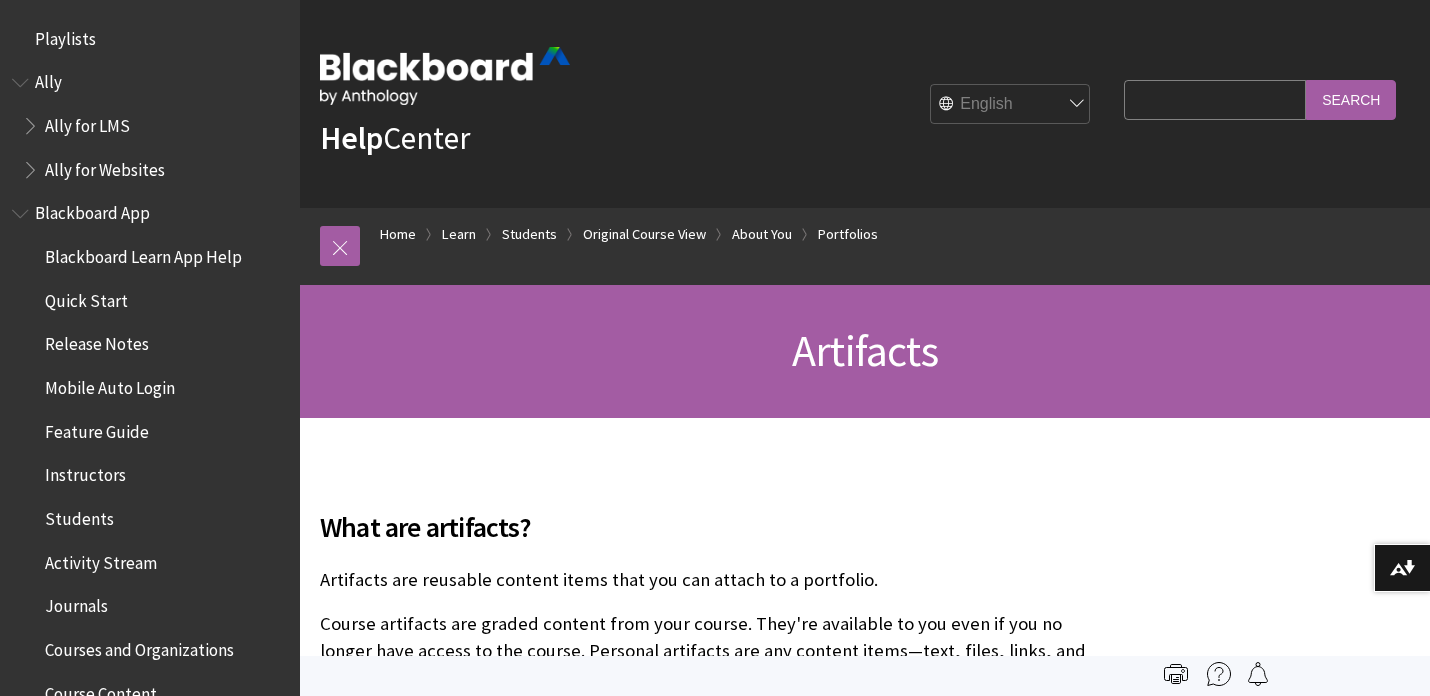 scroll, scrollTop: 0, scrollLeft: 0, axis: both 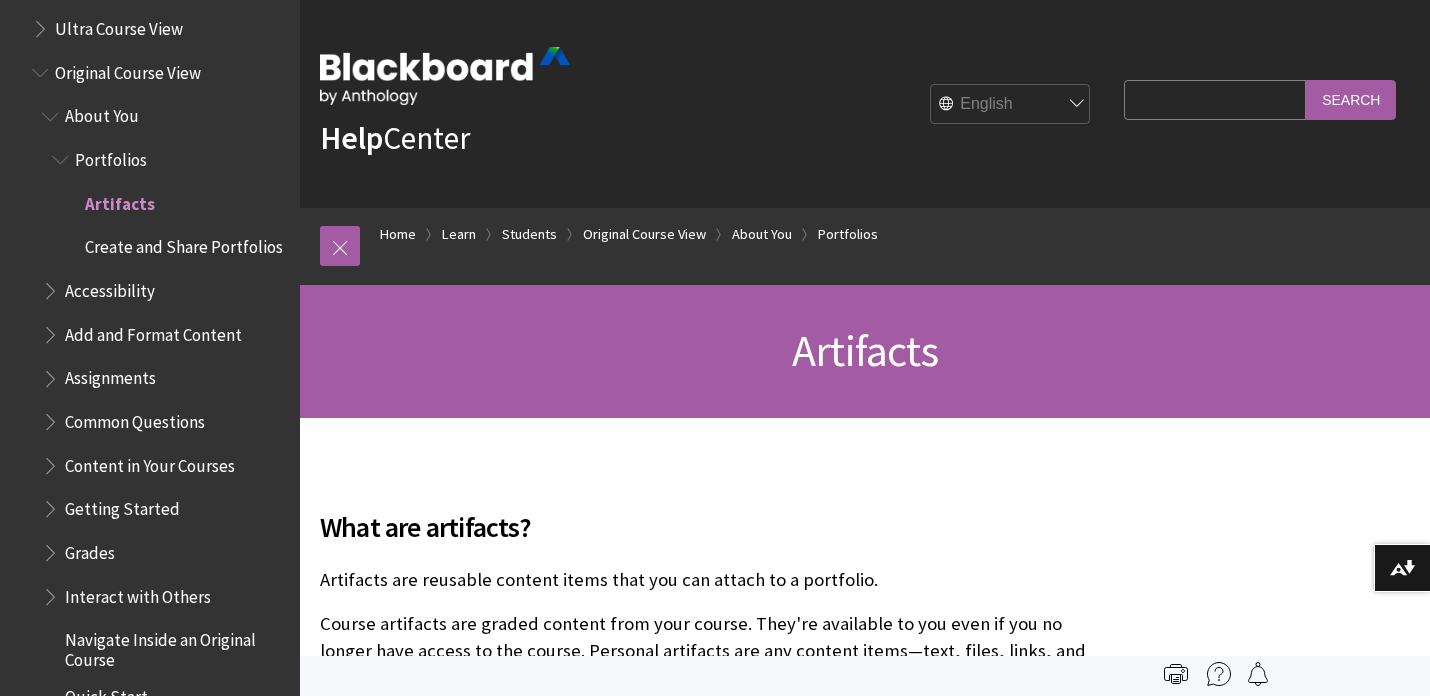 click on "Portfolios" at bounding box center [170, 160] 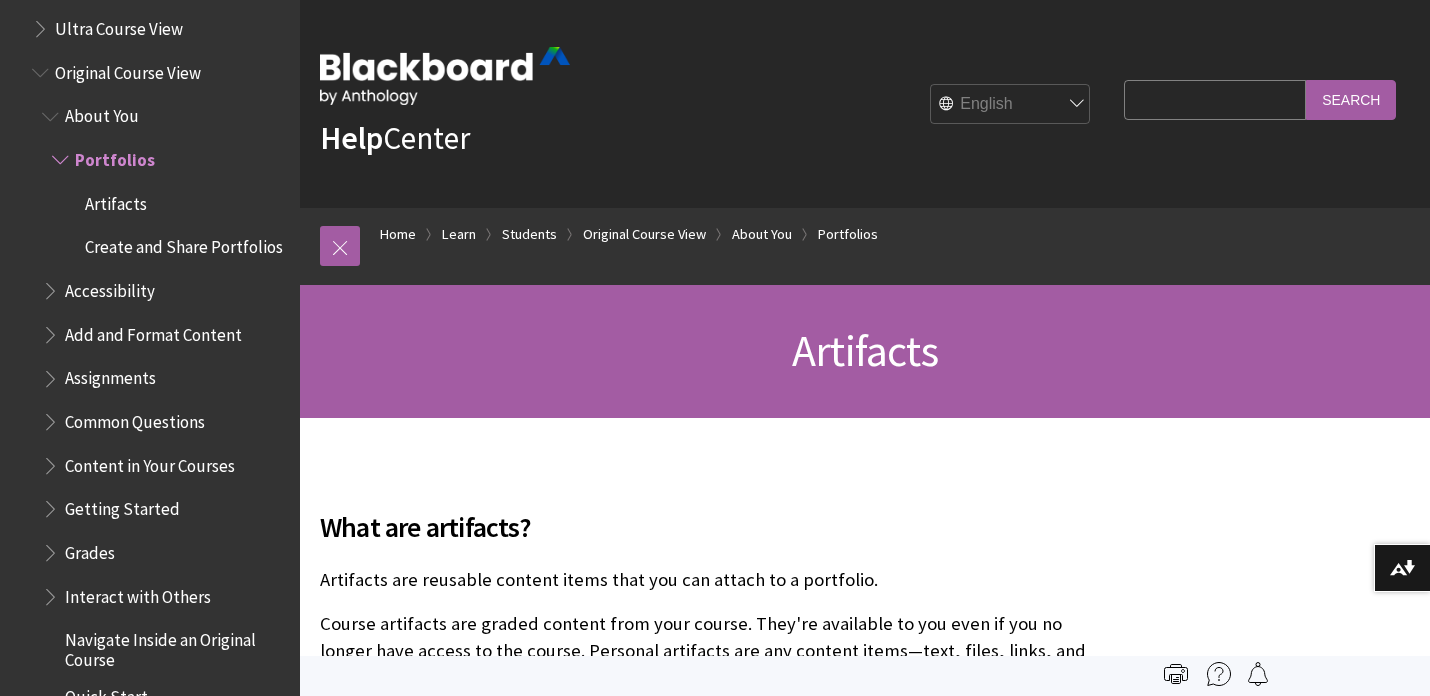 click on "Portfolios" at bounding box center (170, 160) 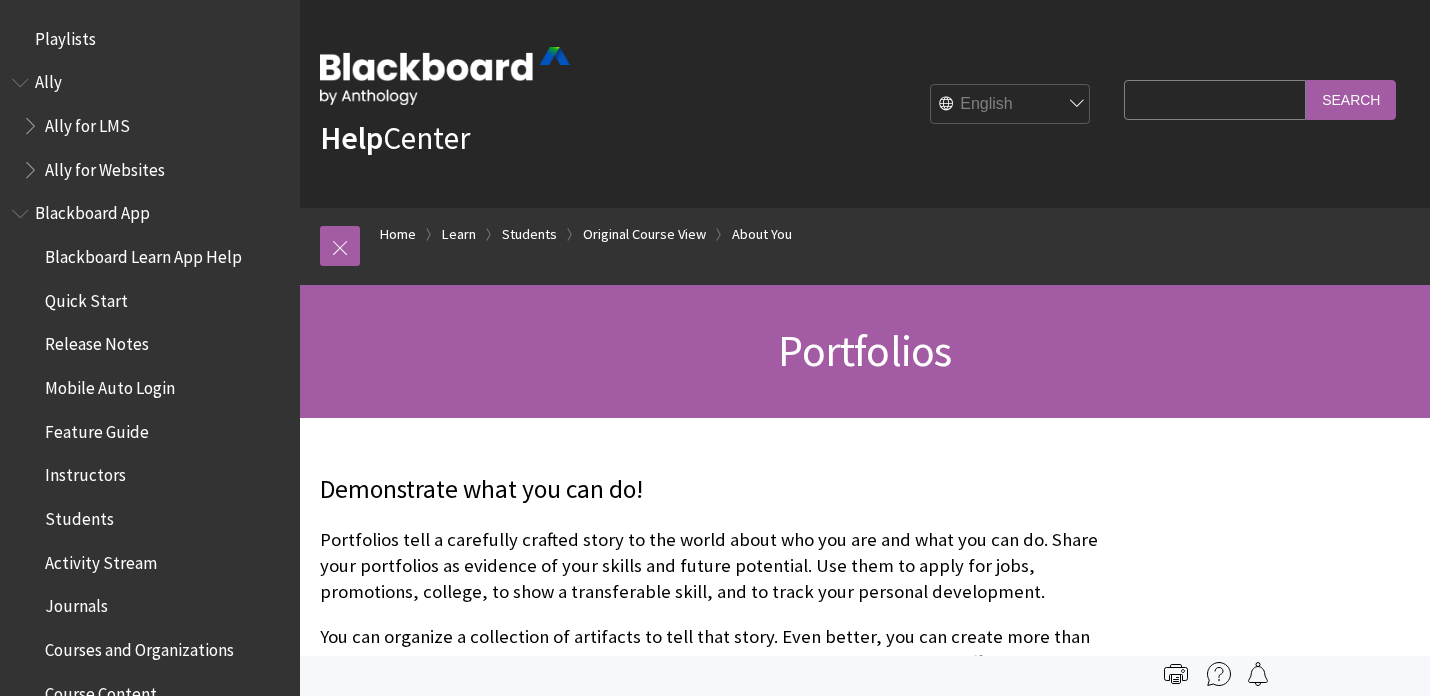 scroll, scrollTop: 0, scrollLeft: 0, axis: both 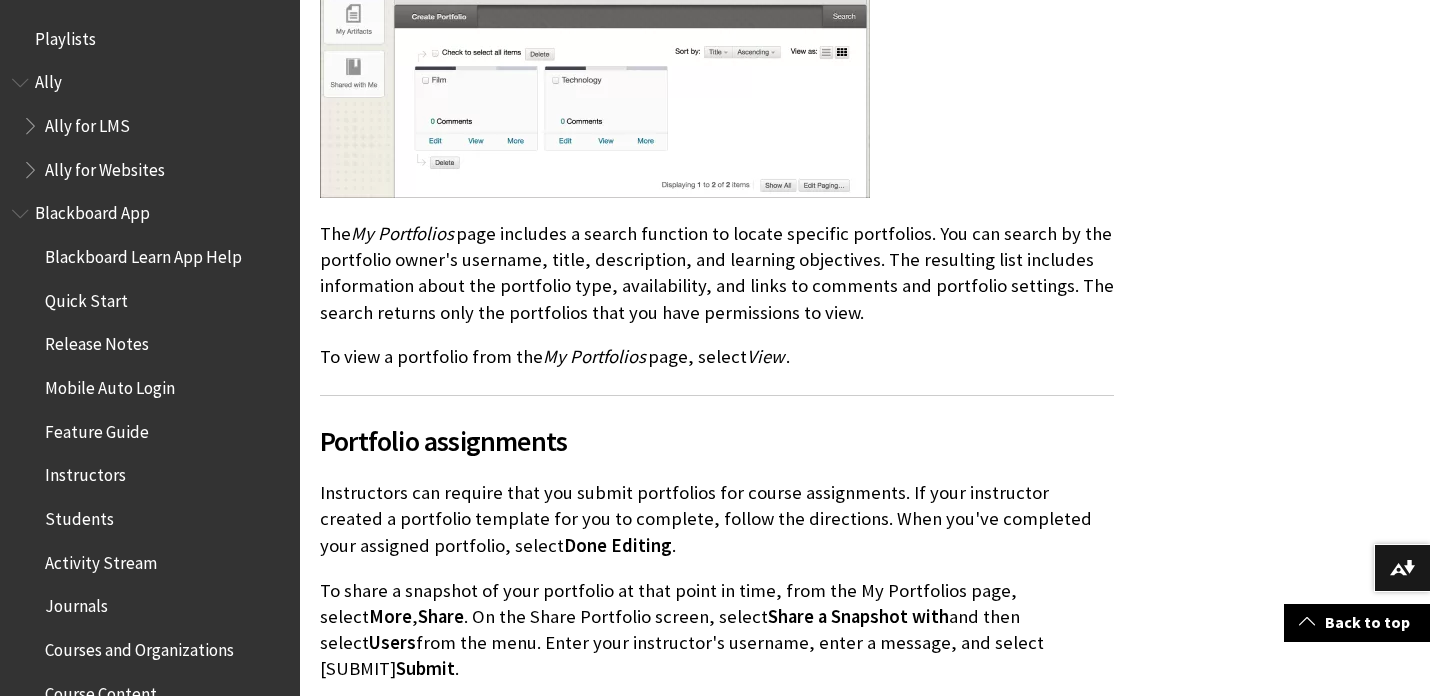 click on "Quick Start" at bounding box center [143, 253] 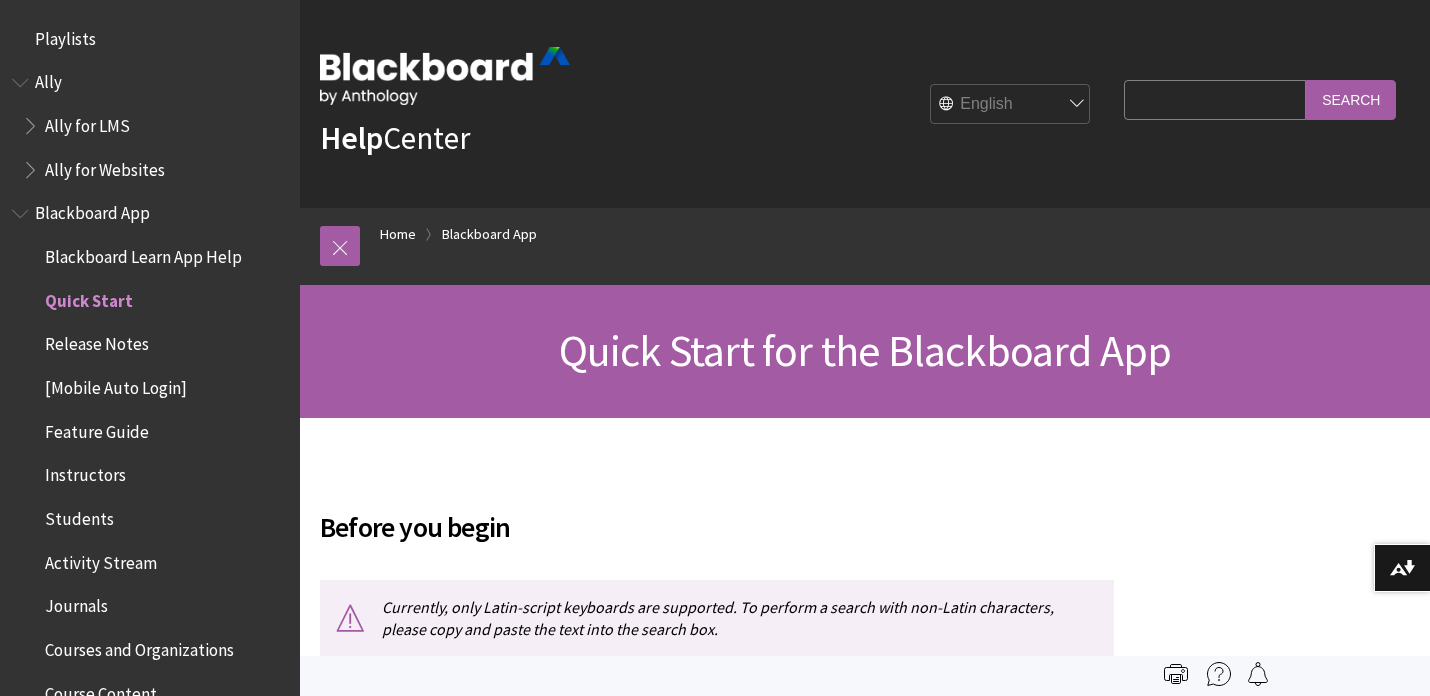 scroll, scrollTop: 0, scrollLeft: 0, axis: both 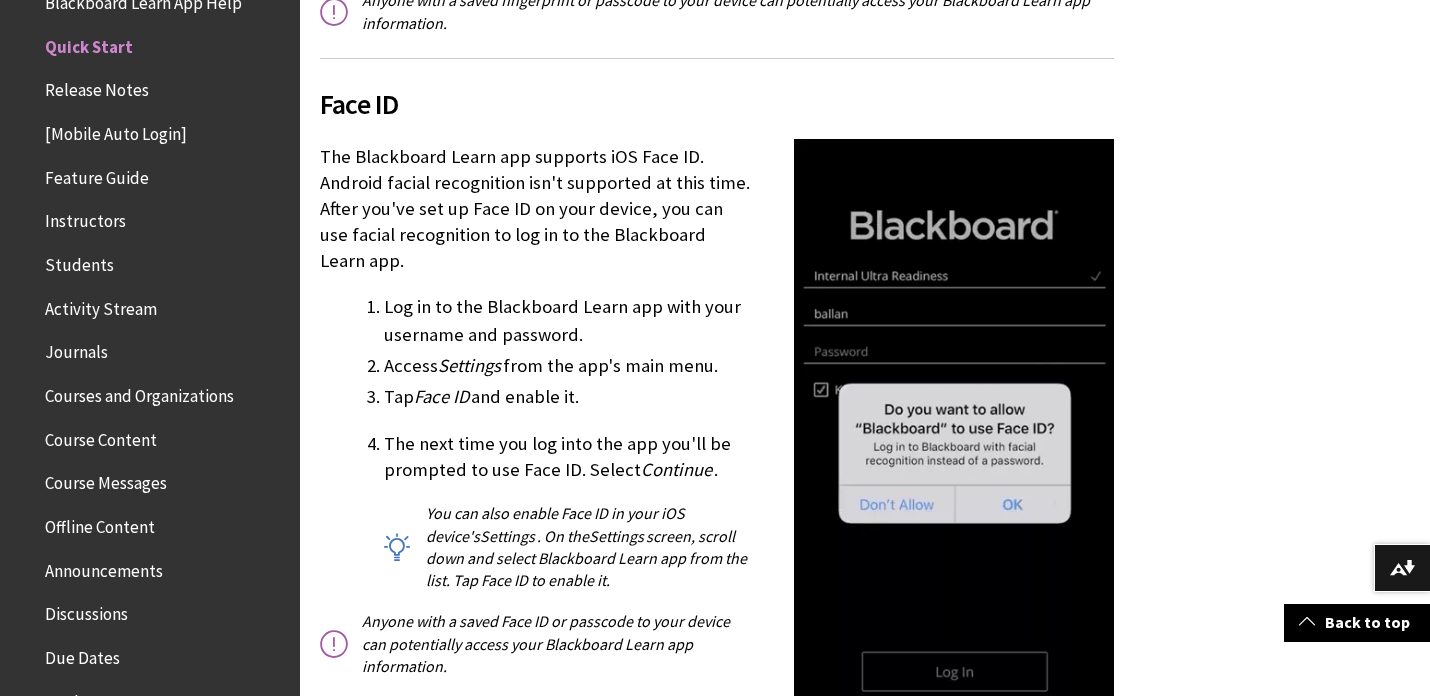 click at bounding box center (954, 463) 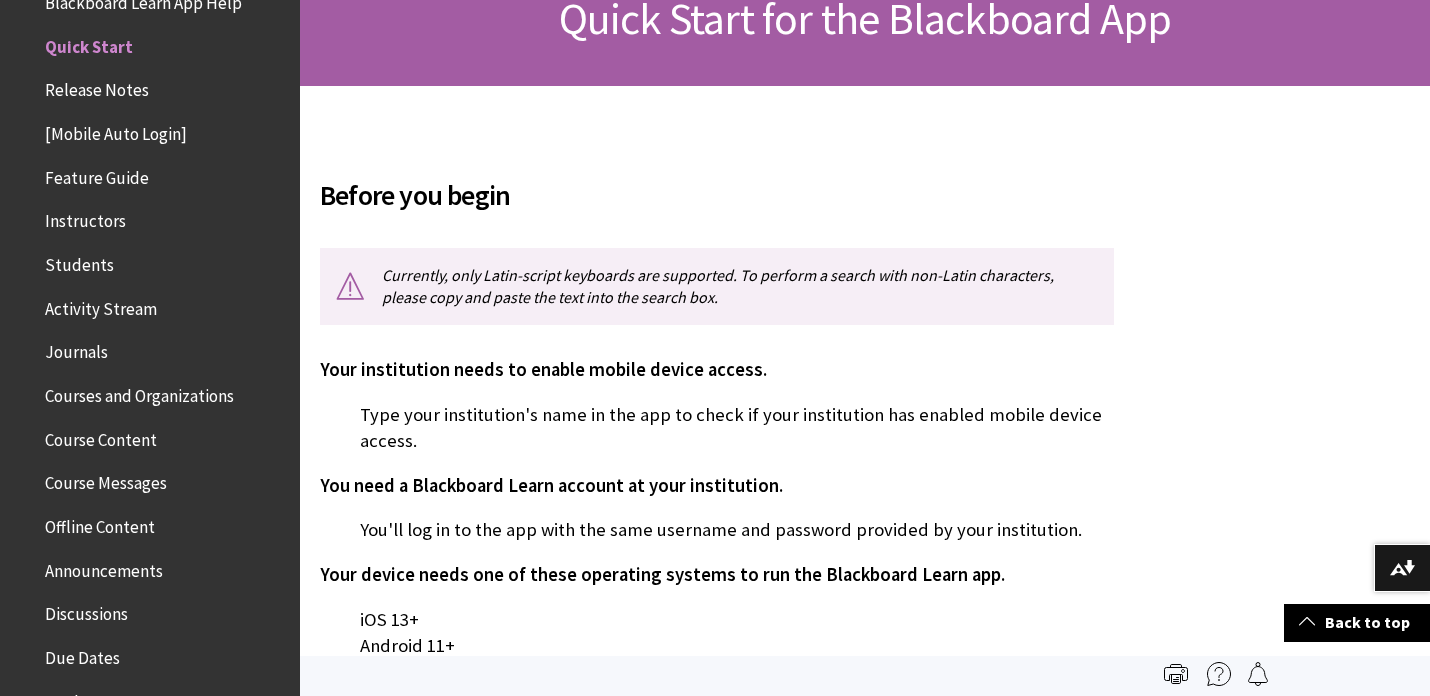 scroll, scrollTop: 0, scrollLeft: 0, axis: both 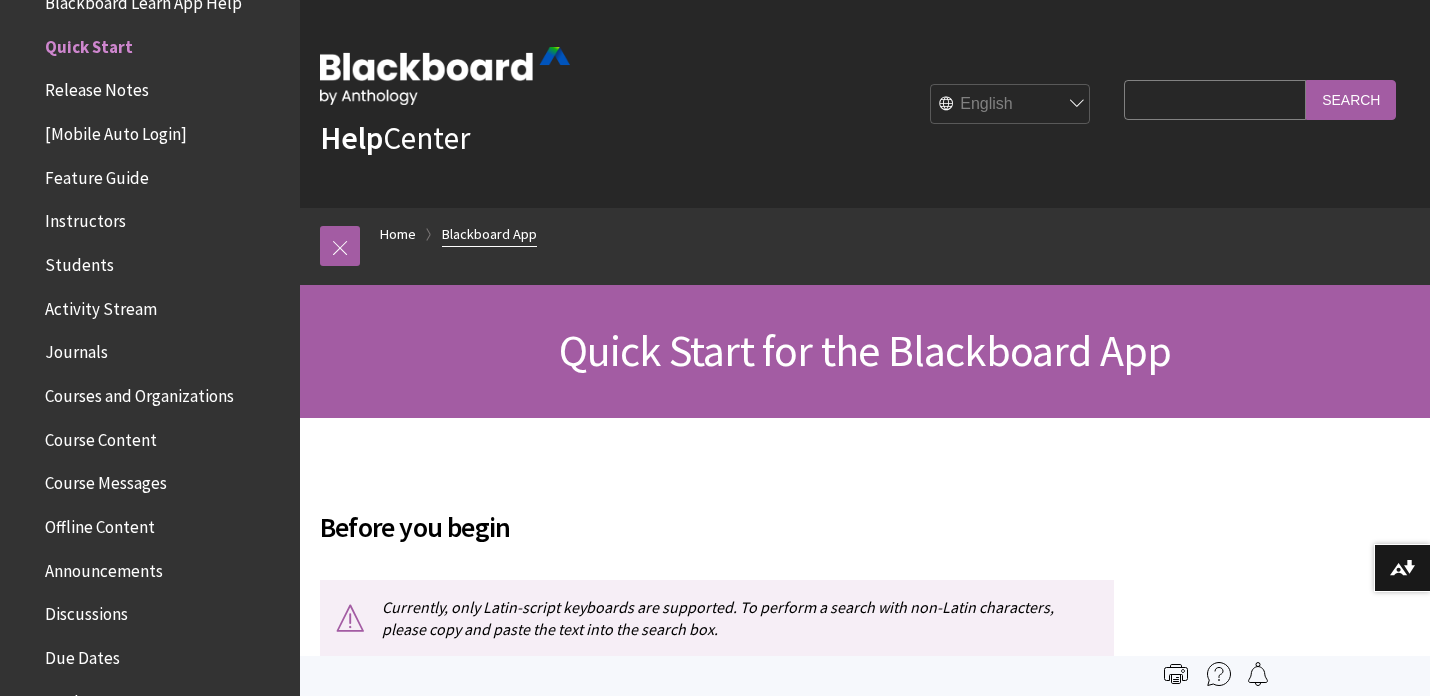 click on "Blackboard App" at bounding box center [489, 234] 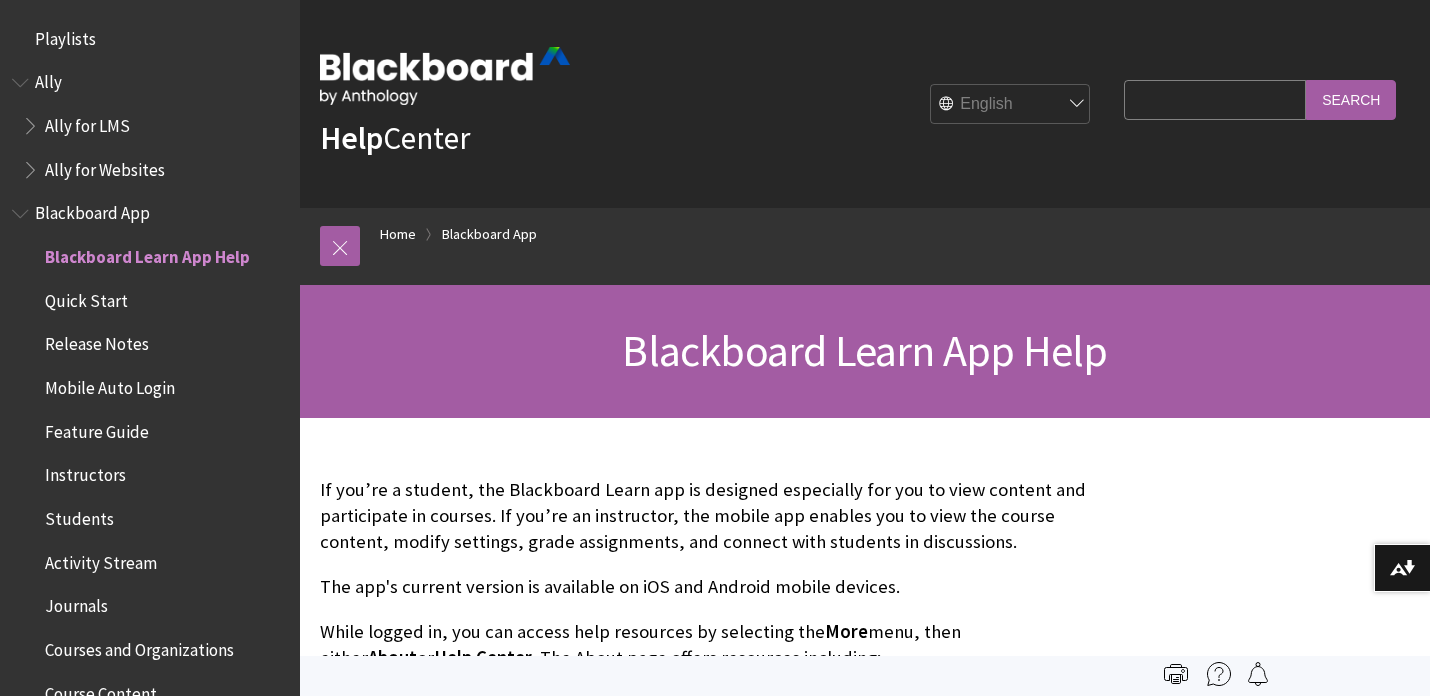 scroll, scrollTop: 0, scrollLeft: 0, axis: both 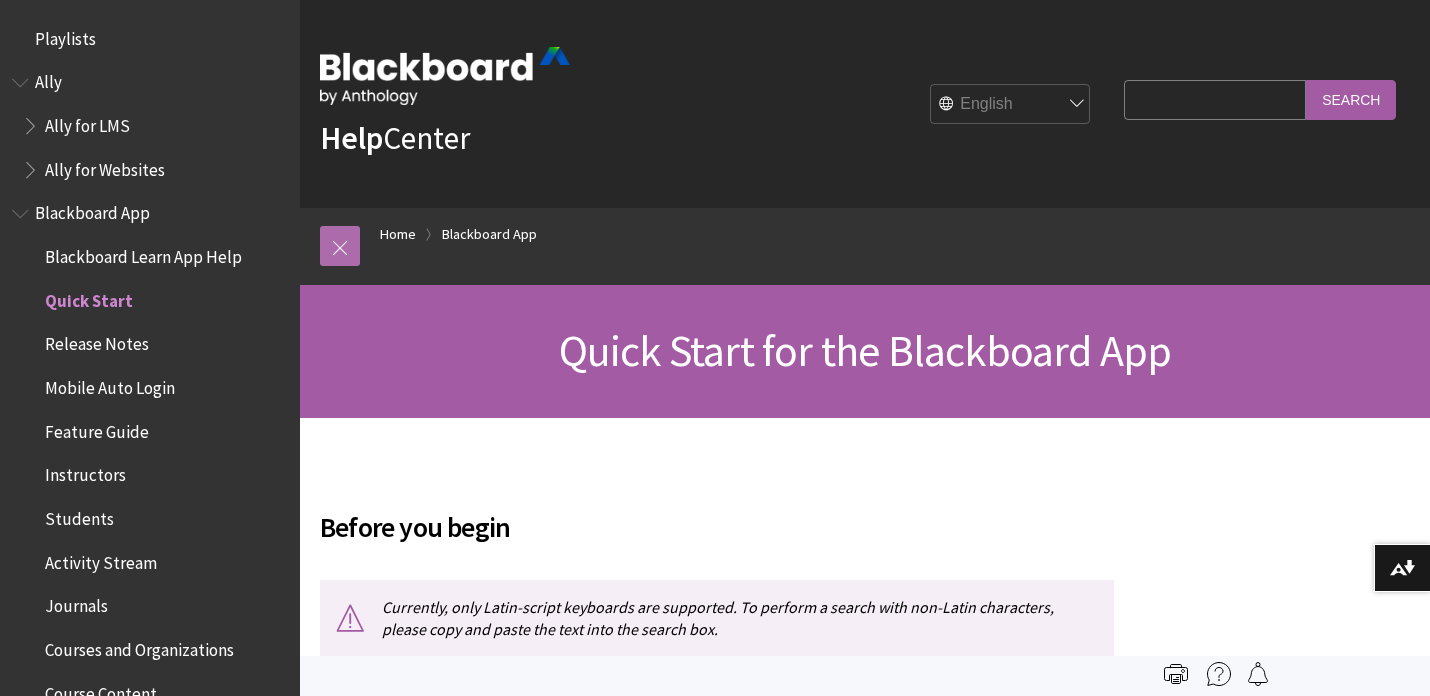 click at bounding box center (340, 246) 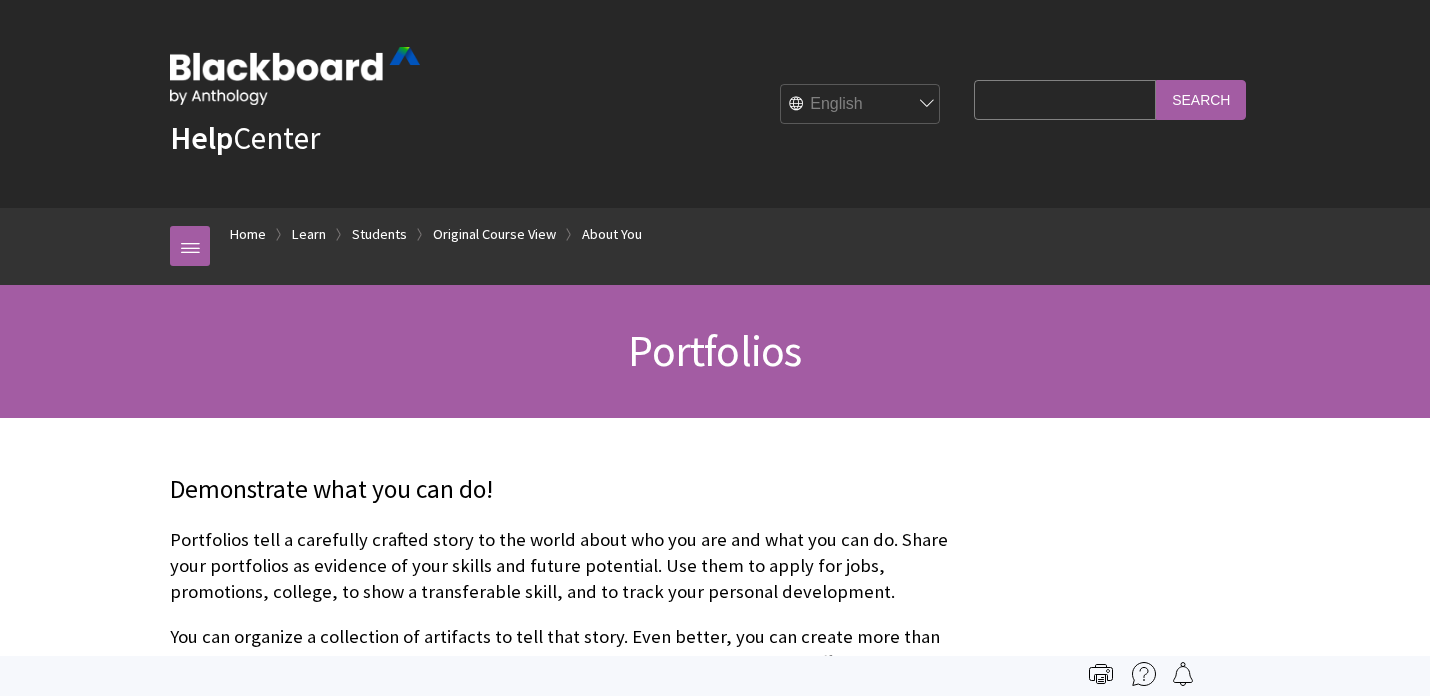 scroll, scrollTop: 1035, scrollLeft: 0, axis: vertical 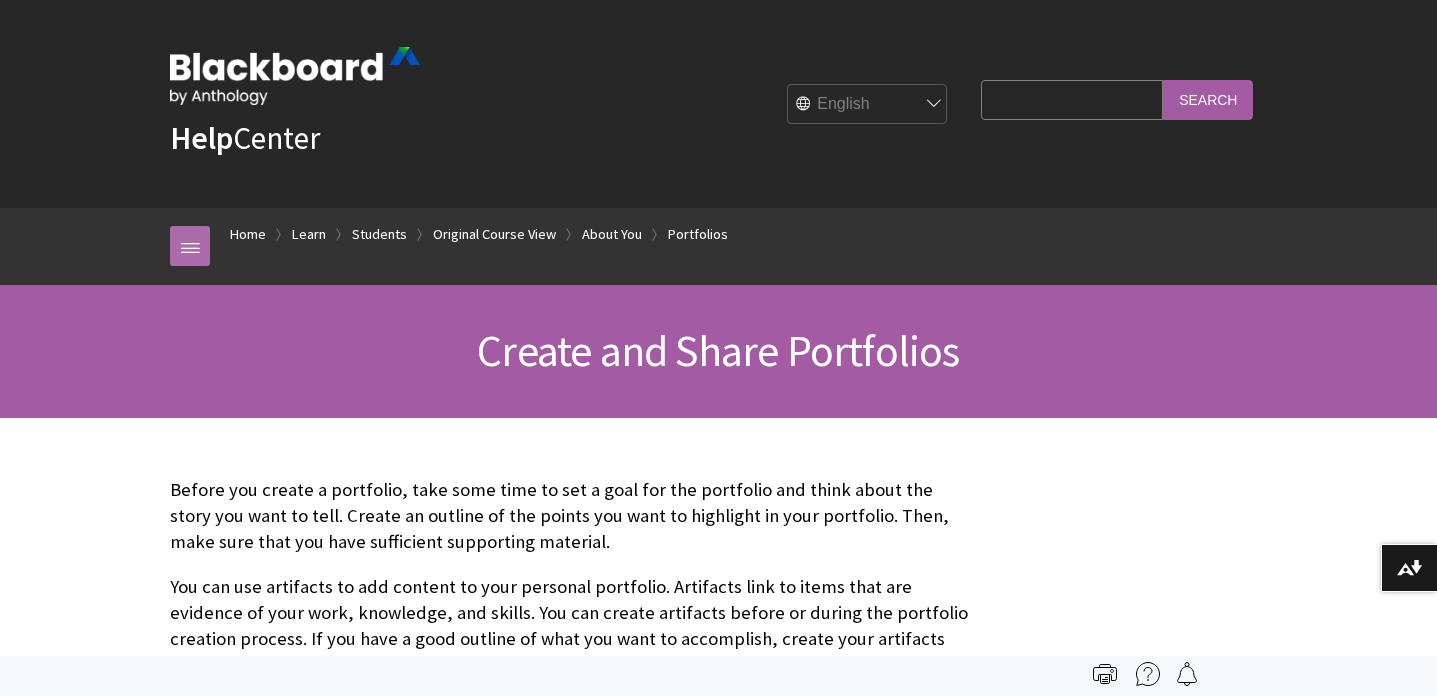 click at bounding box center (190, 246) 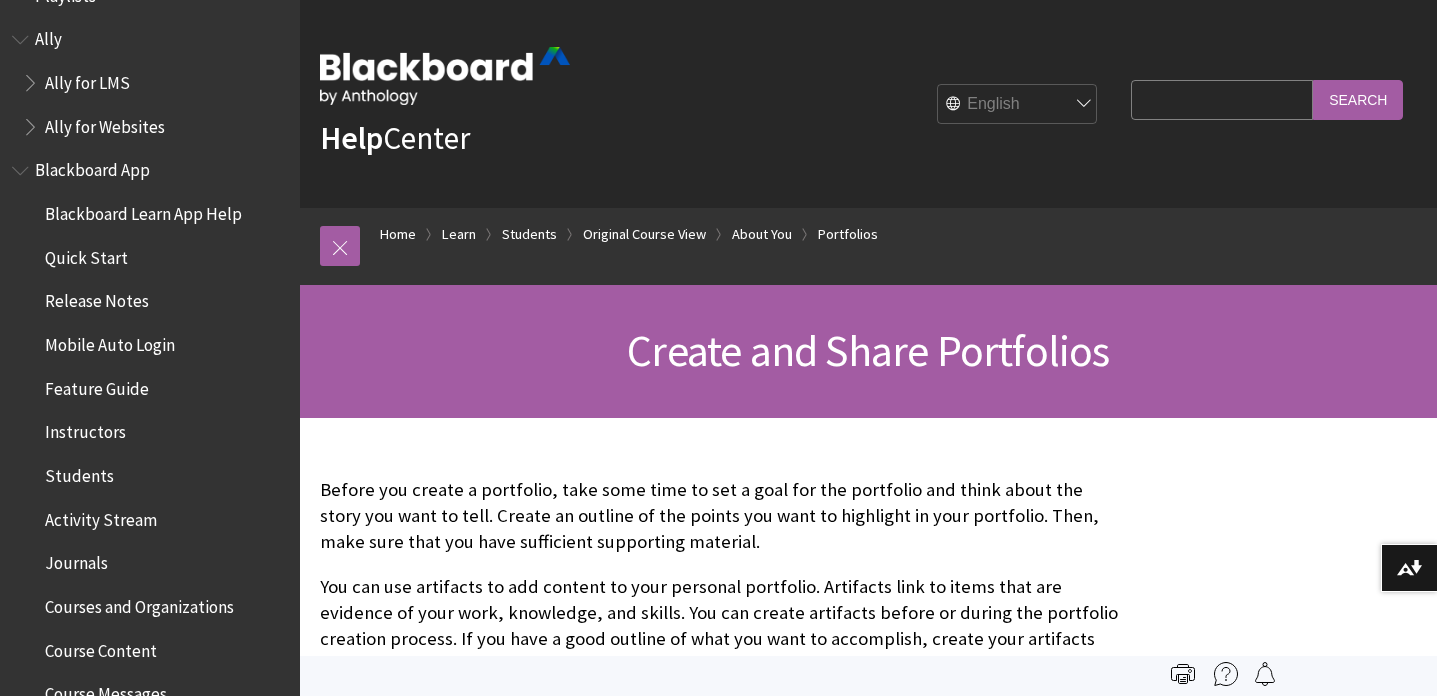 scroll, scrollTop: 0, scrollLeft: 0, axis: both 